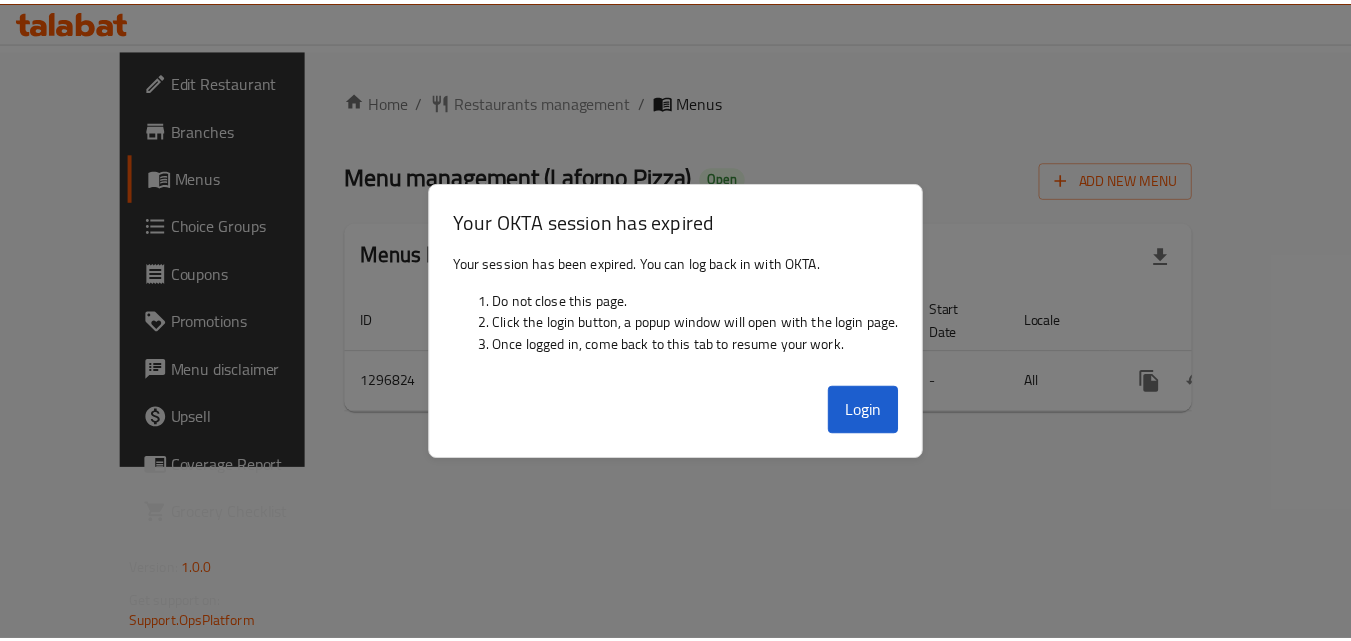 scroll, scrollTop: 0, scrollLeft: 0, axis: both 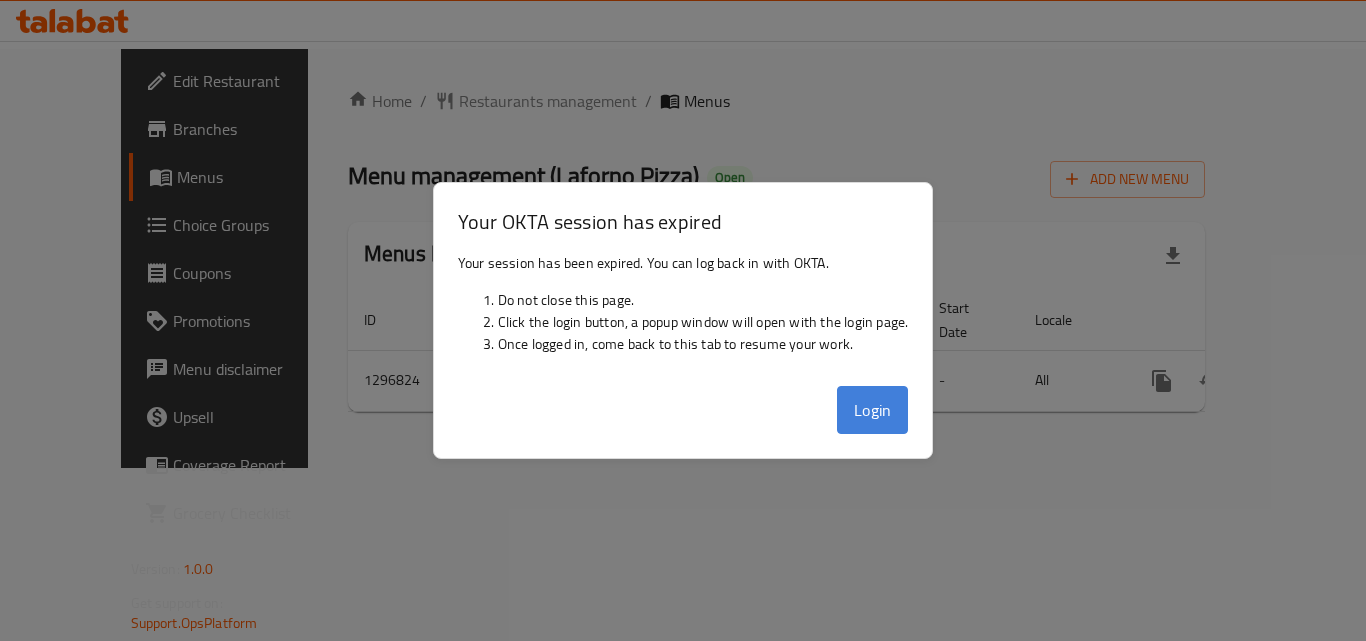 click on "Login" at bounding box center (873, 410) 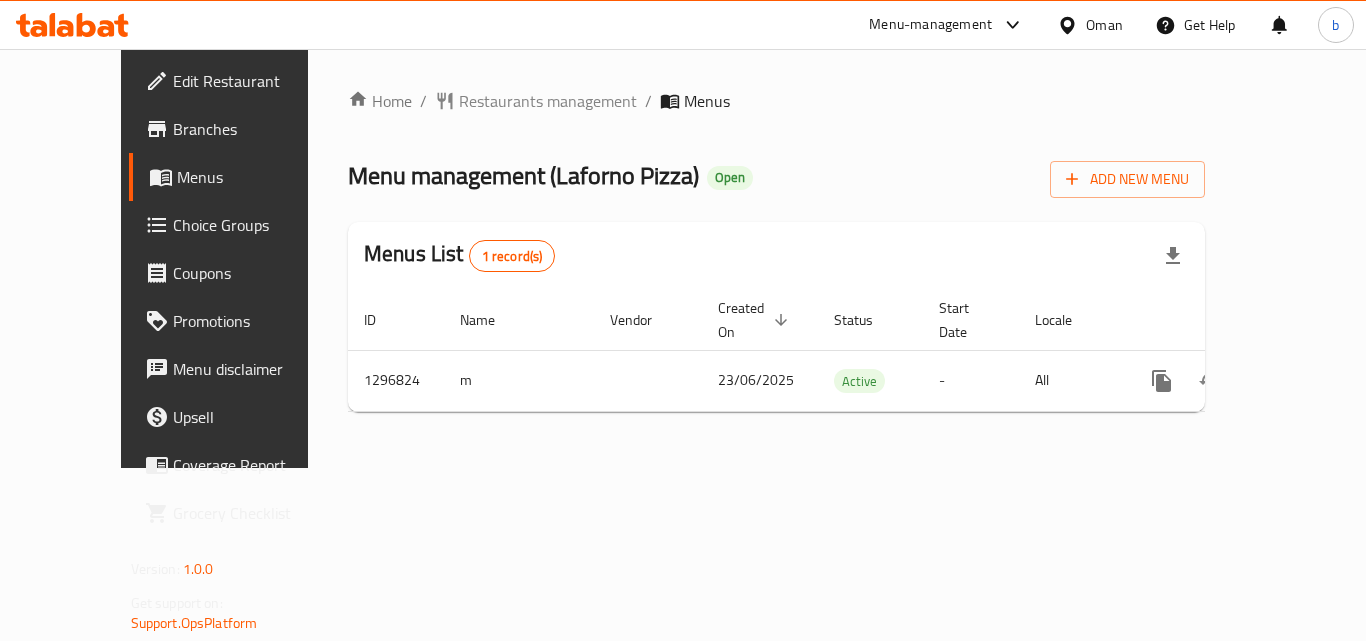 click on "Oman" at bounding box center (1104, 25) 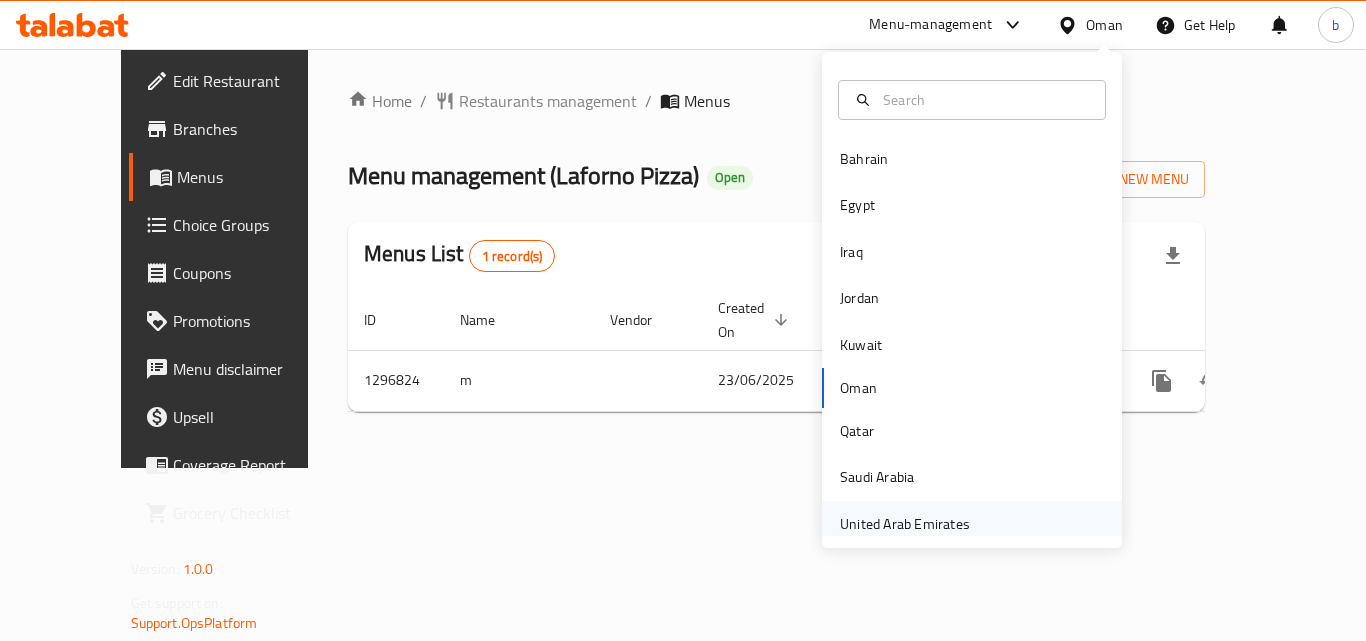 click on "United Arab Emirates" at bounding box center [905, 524] 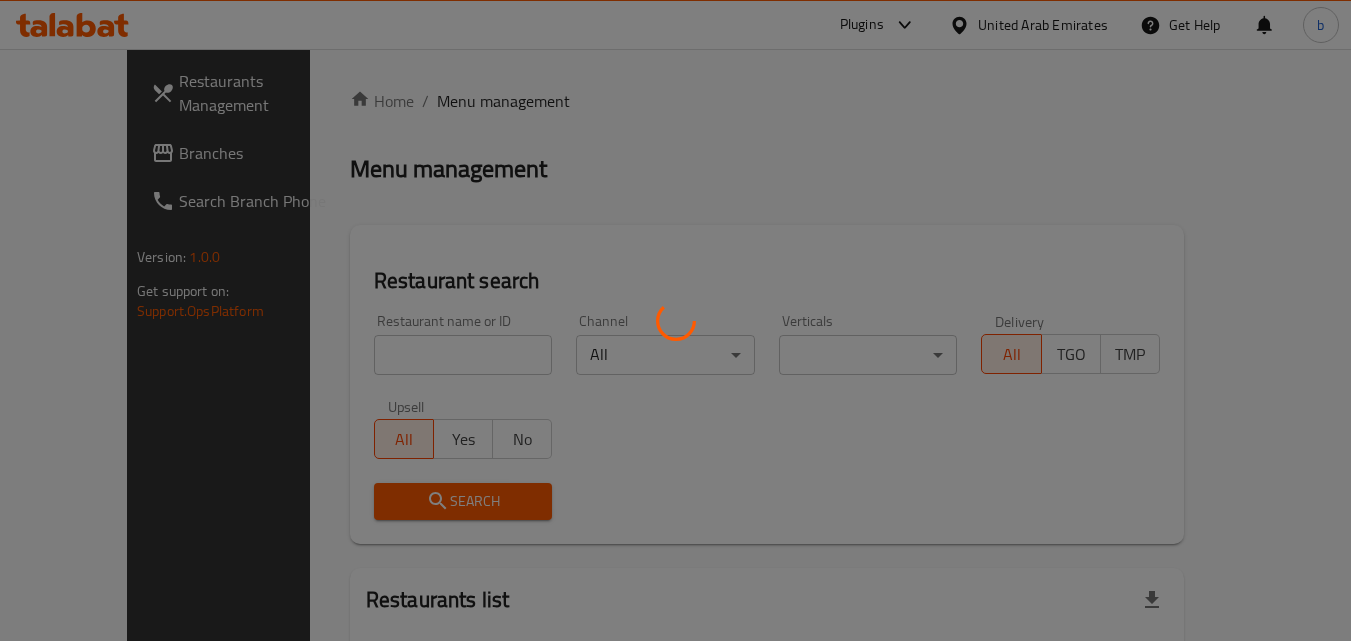 click at bounding box center [675, 320] 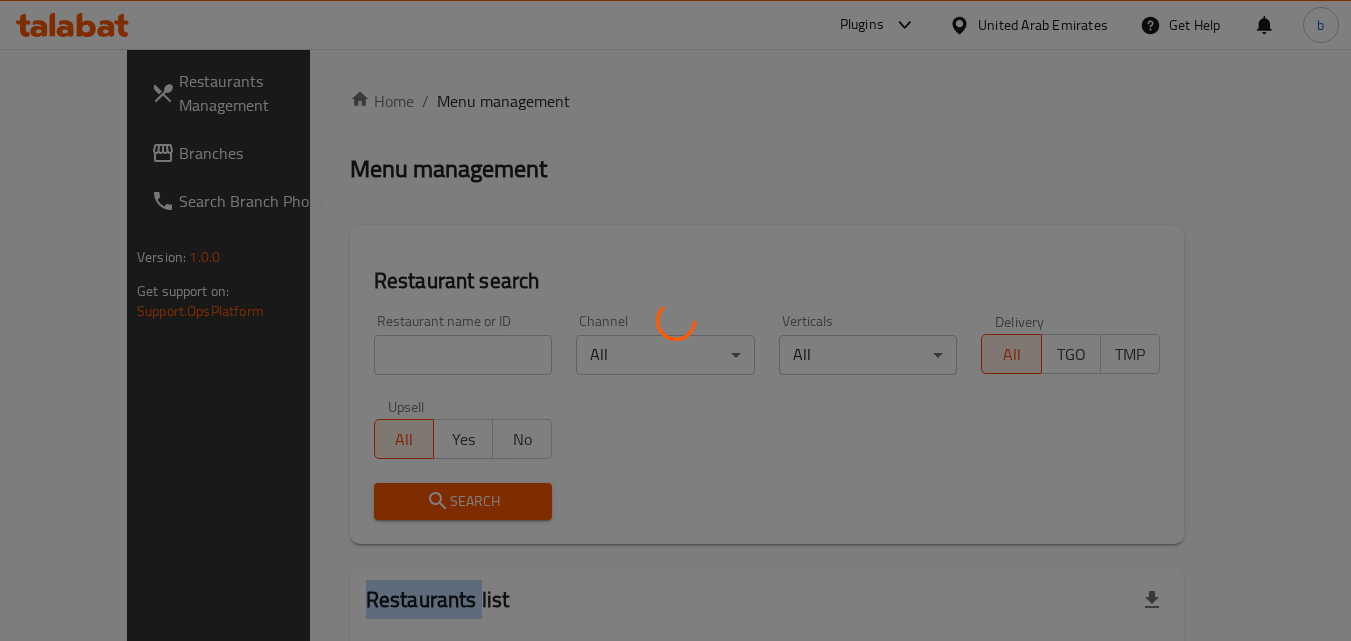 click at bounding box center [675, 320] 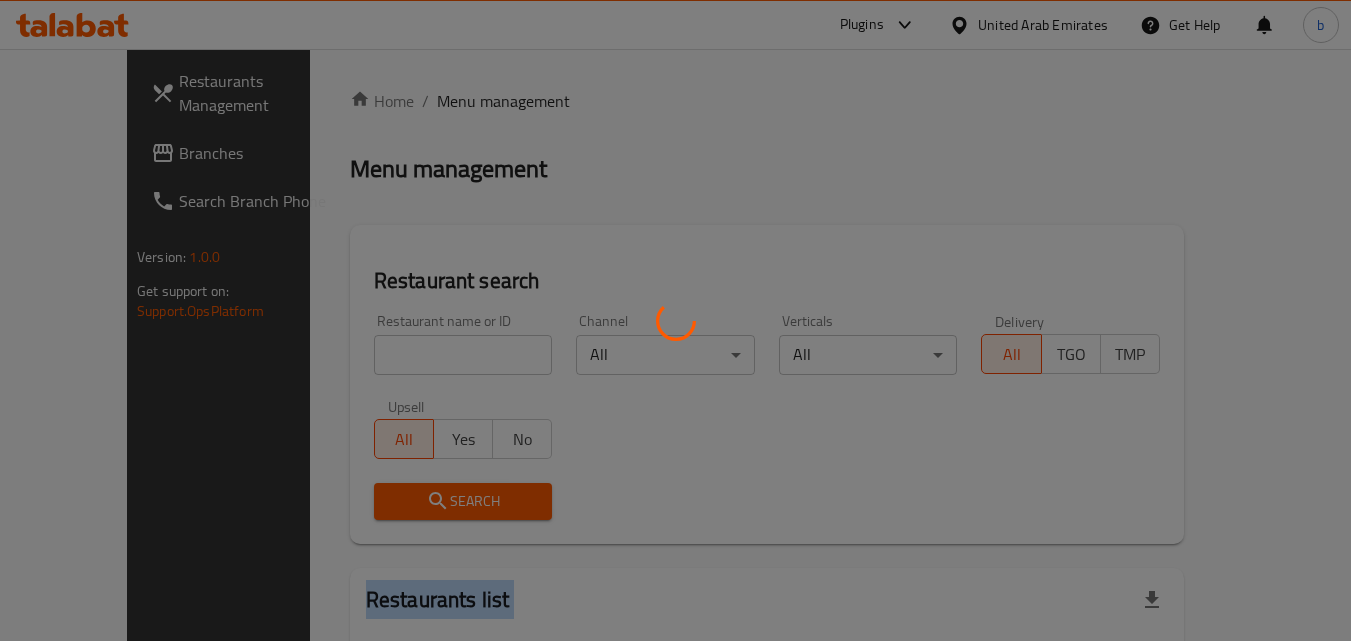 click at bounding box center [675, 320] 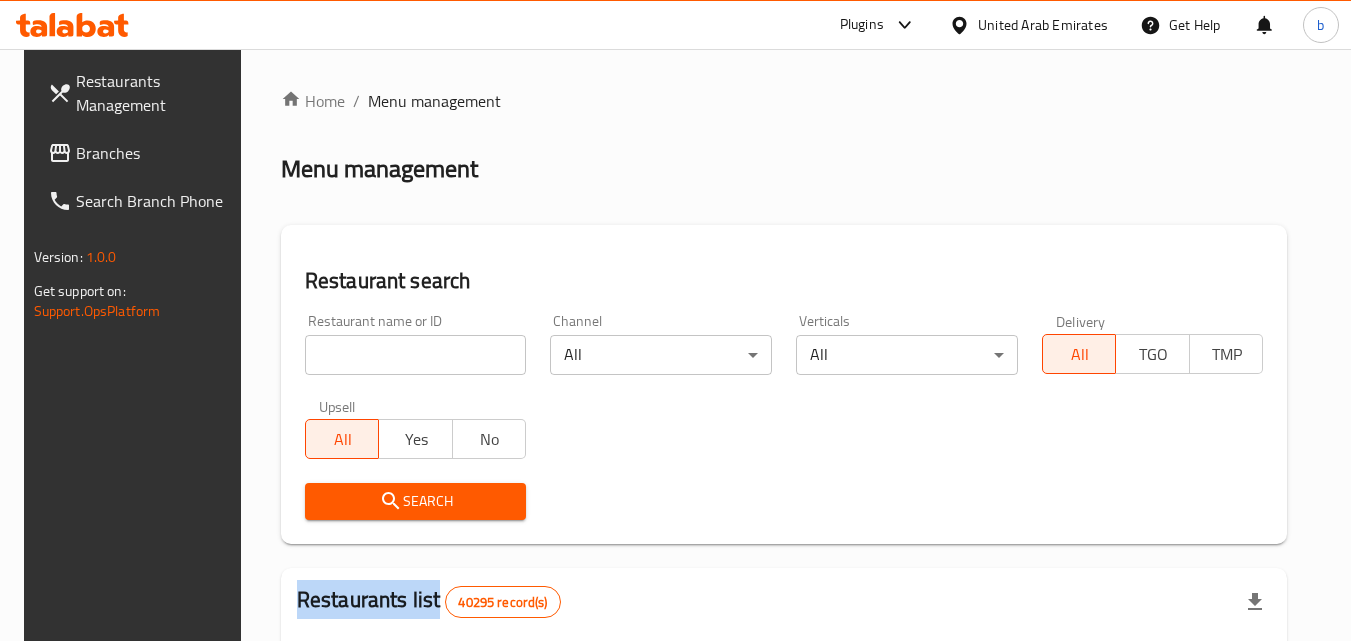 click on "Branches" at bounding box center (155, 153) 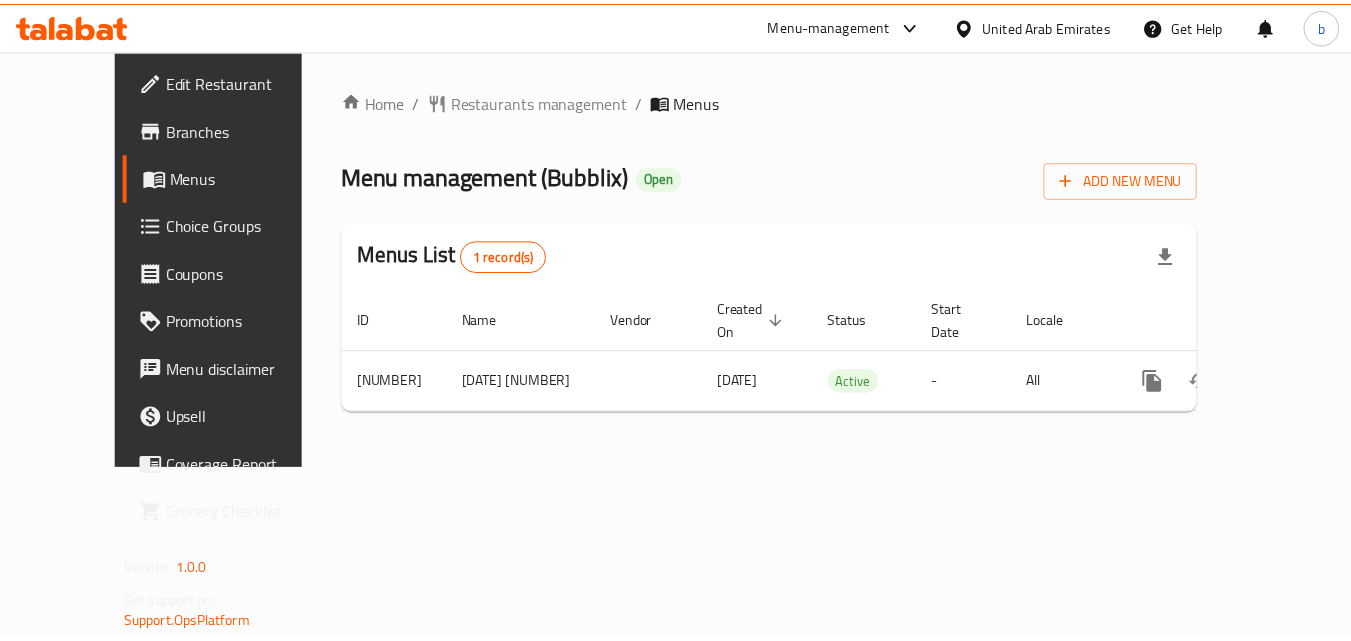 scroll, scrollTop: 0, scrollLeft: 0, axis: both 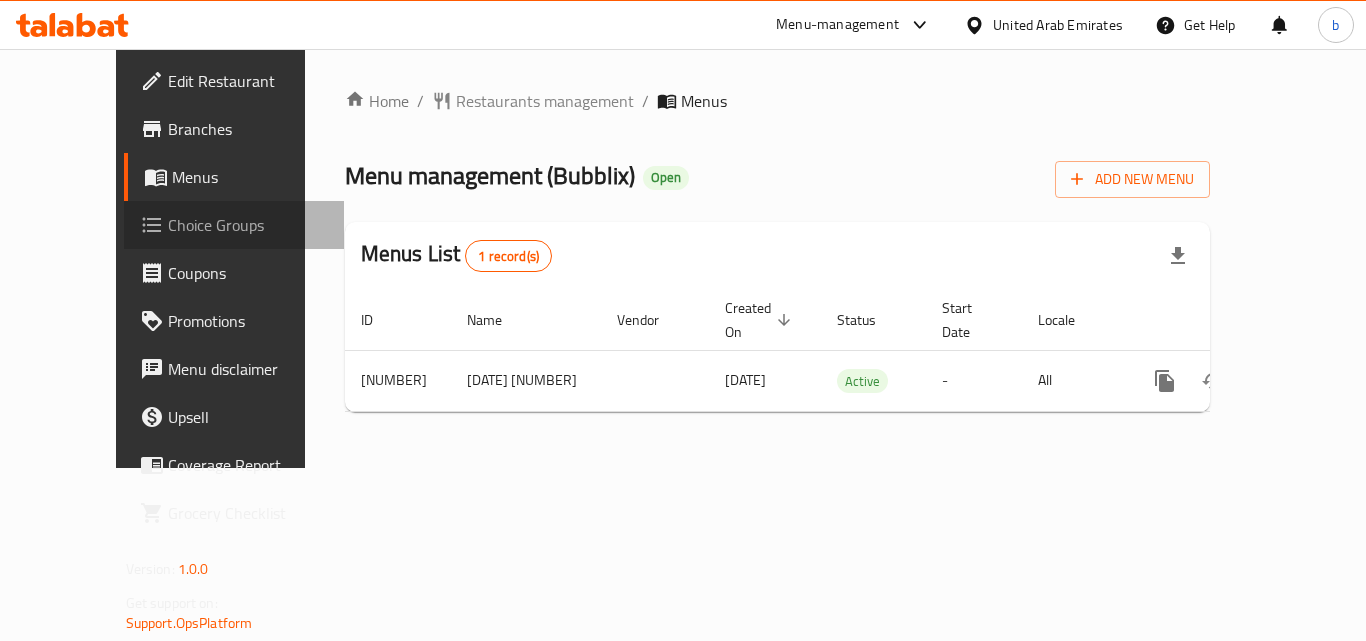 click on "Choice Groups" at bounding box center (248, 225) 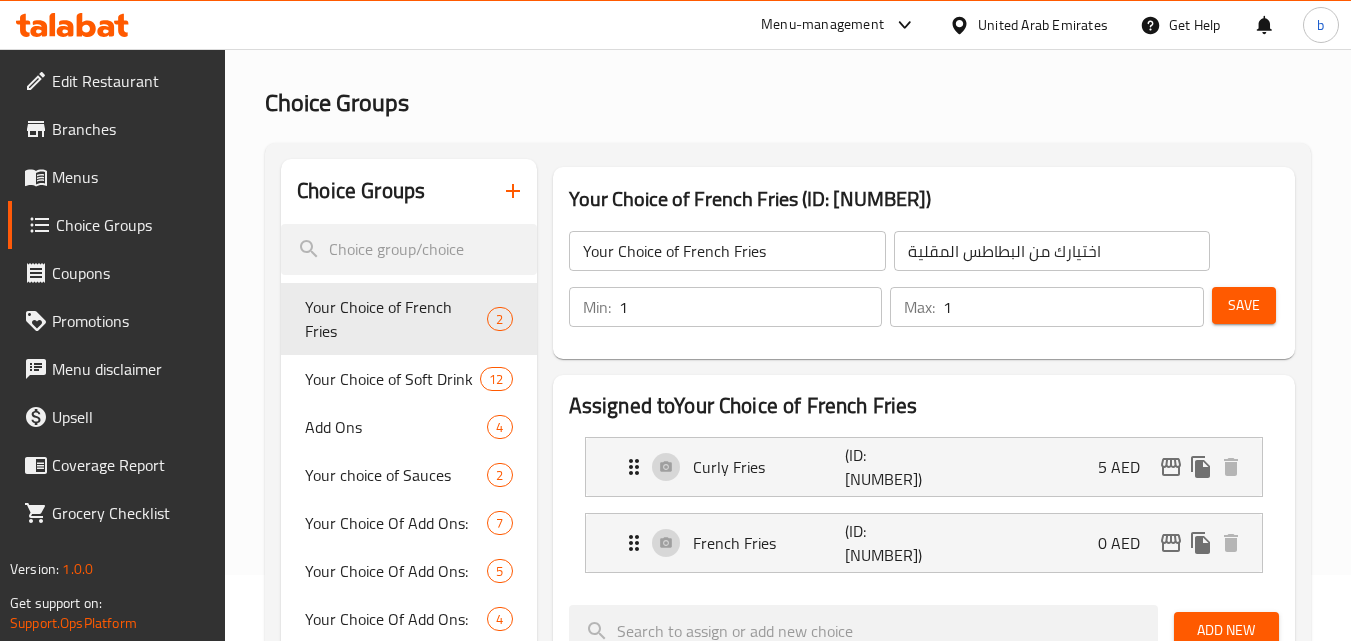scroll, scrollTop: 100, scrollLeft: 0, axis: vertical 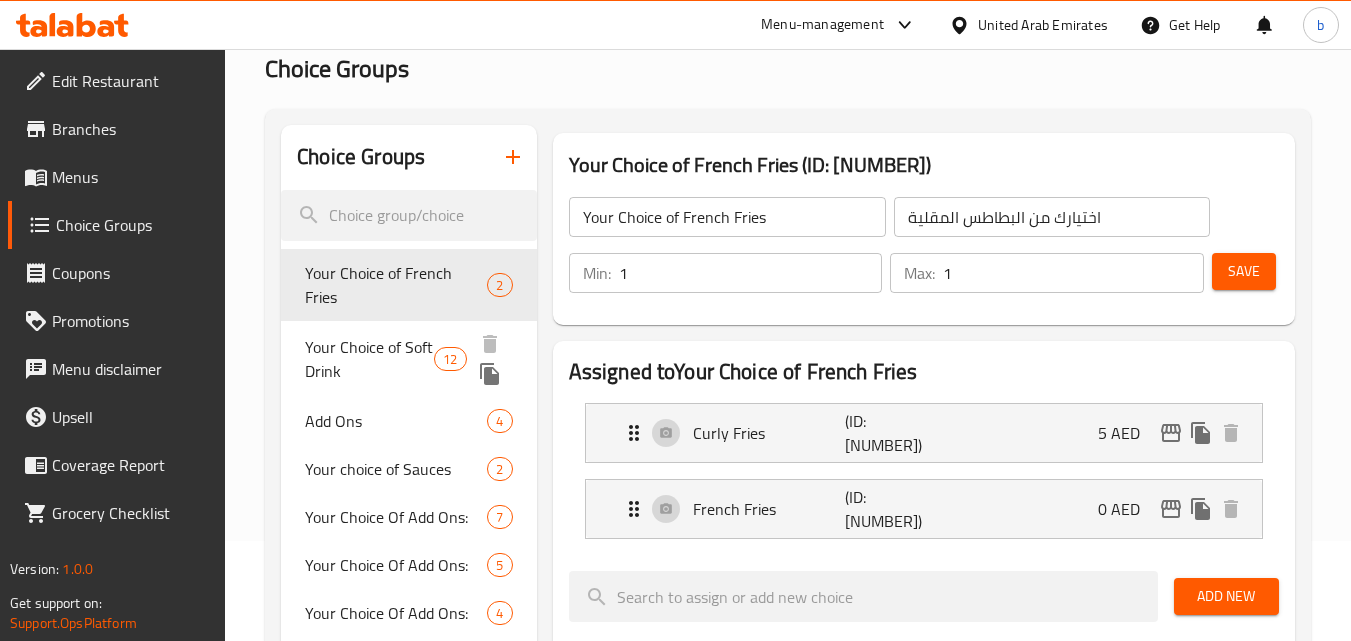 click on "Your Choice of Soft Drink" at bounding box center [369, 359] 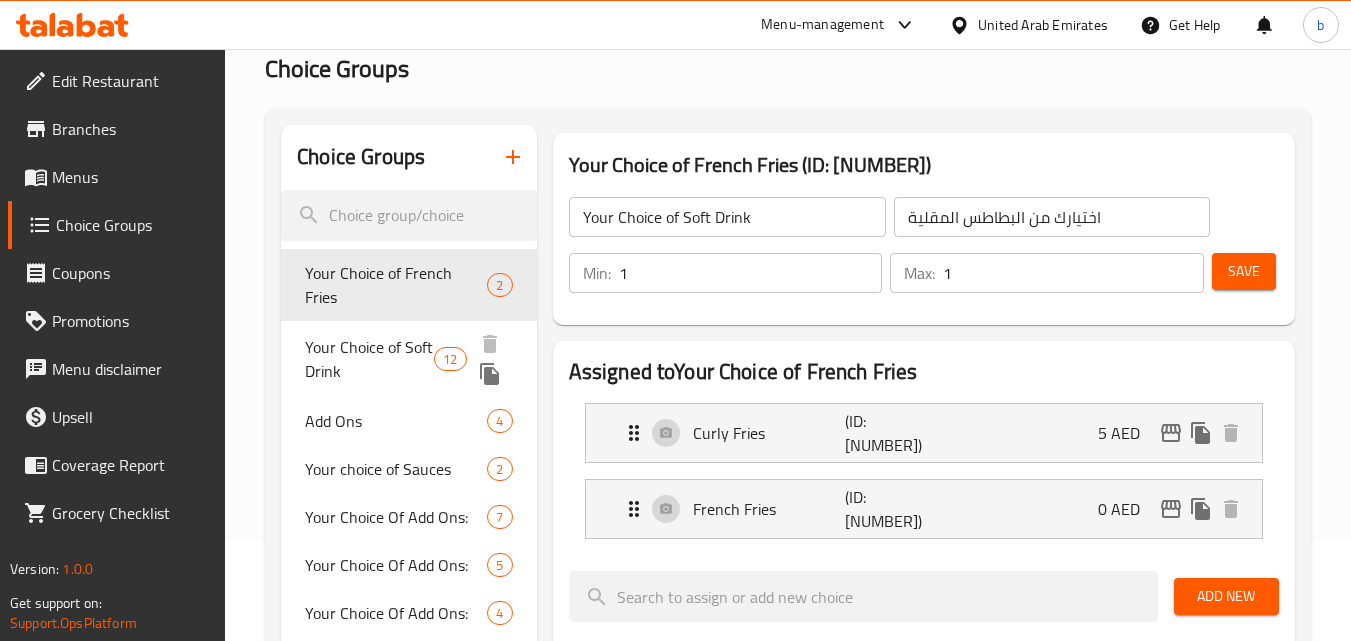 type on "اختيار المشروبات الغازية" 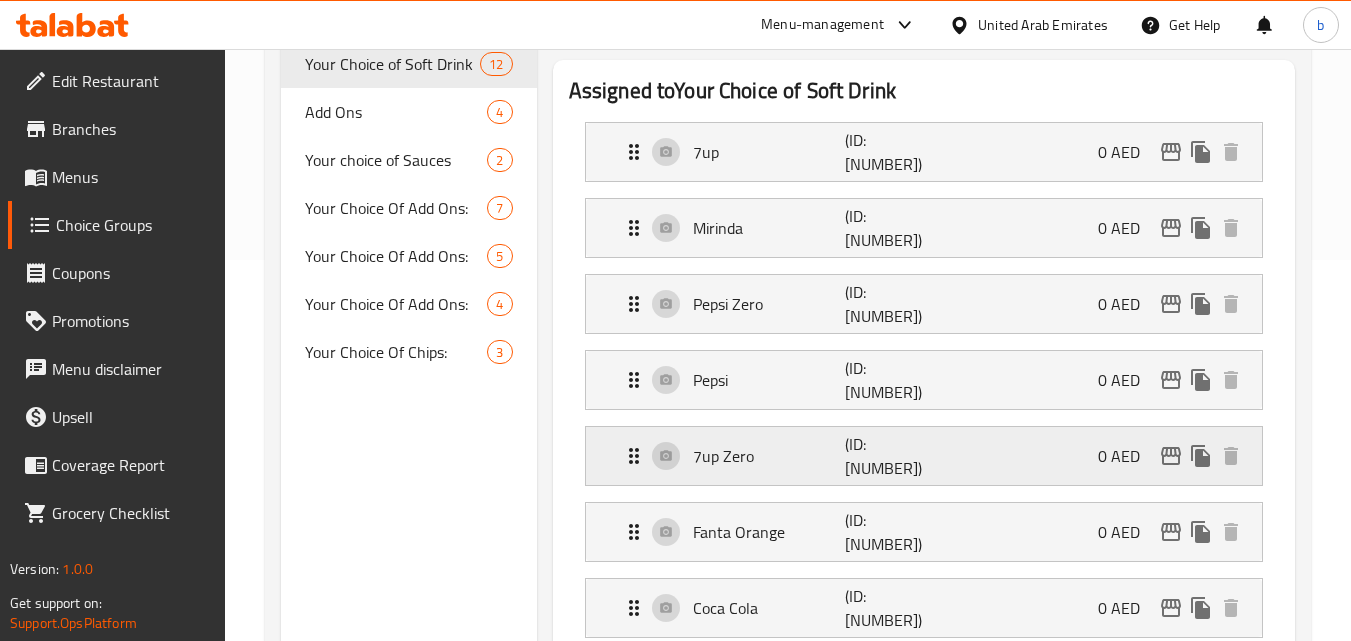 scroll, scrollTop: 100, scrollLeft: 0, axis: vertical 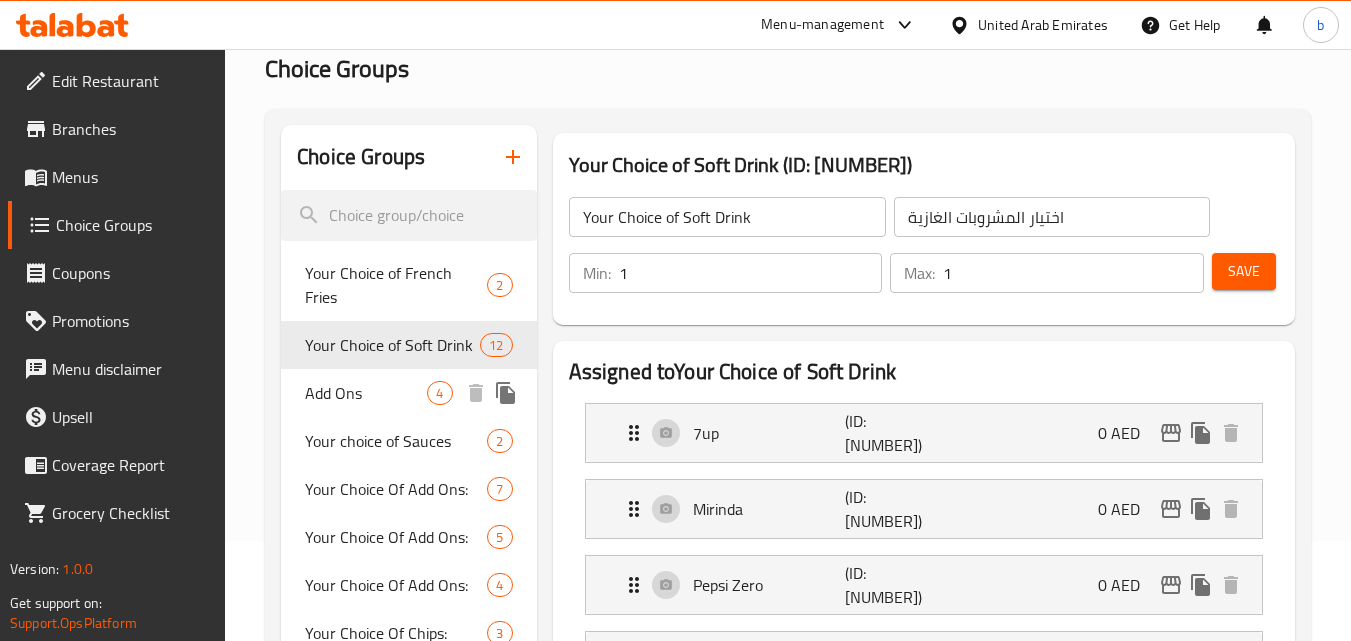 click on "Add Ons" at bounding box center [366, 393] 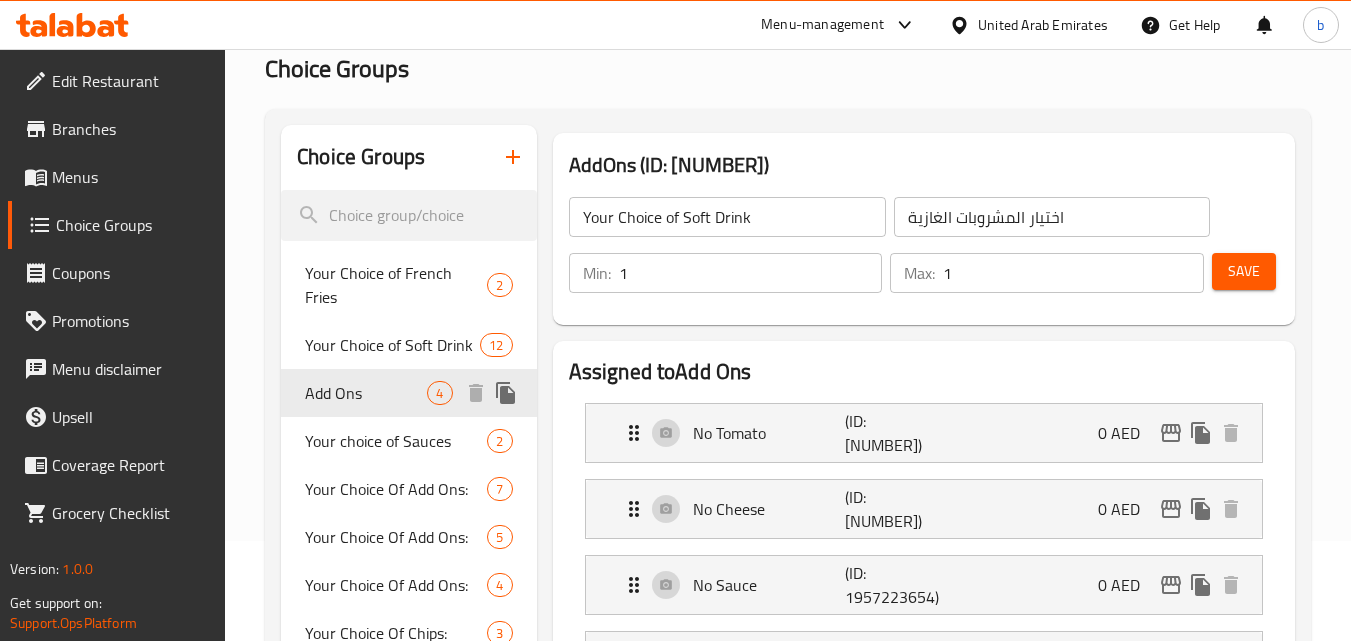 type on "Add Ons" 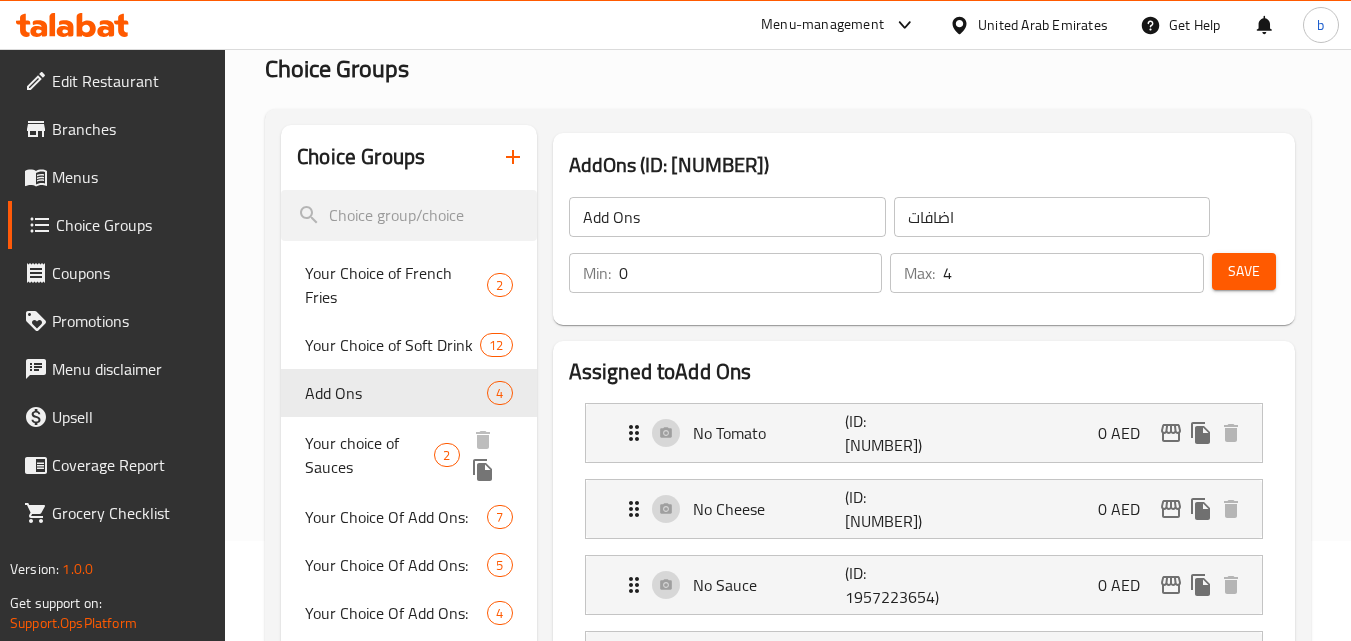 click on "Your choice of Sauces" at bounding box center (369, 455) 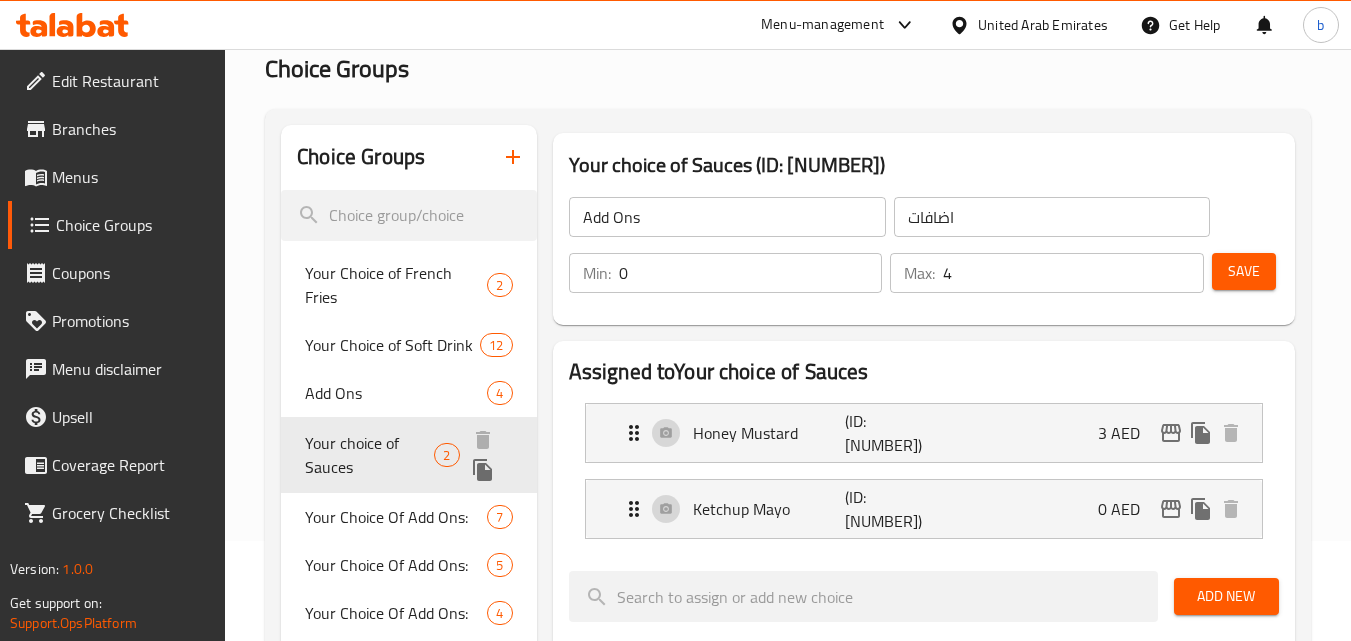type on "Your choice of Sauces" 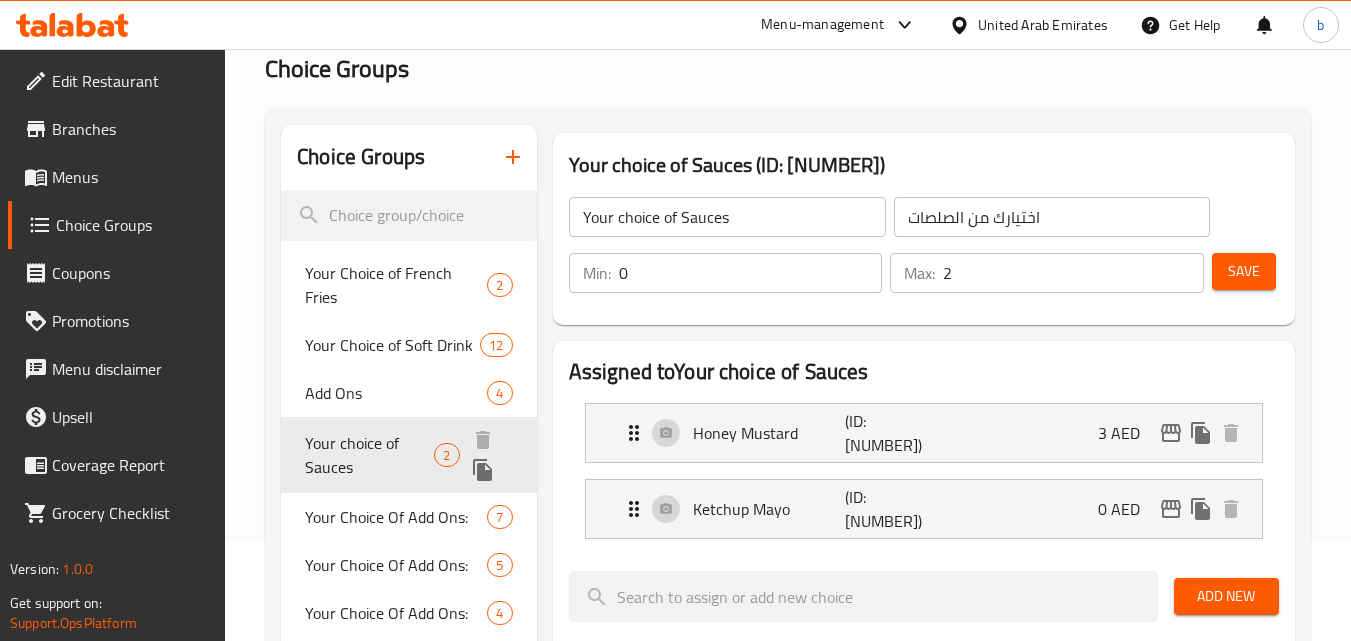 click on "Your choice of Sauces" at bounding box center [369, 455] 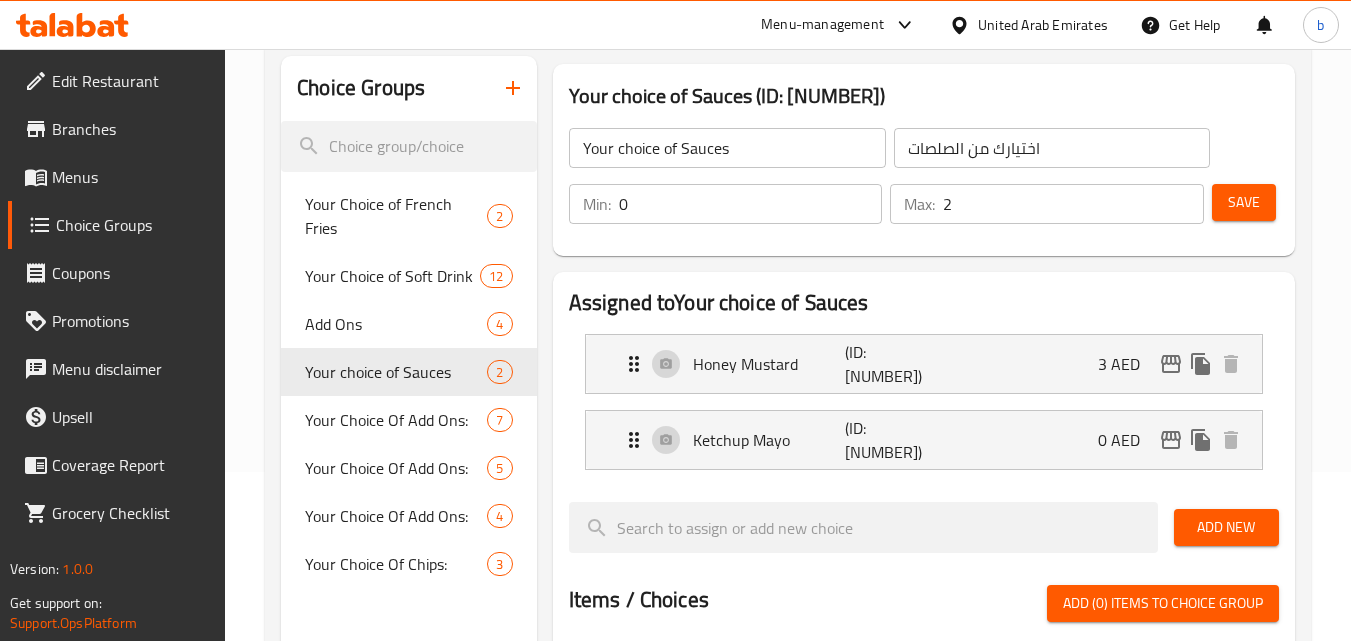 scroll, scrollTop: 200, scrollLeft: 0, axis: vertical 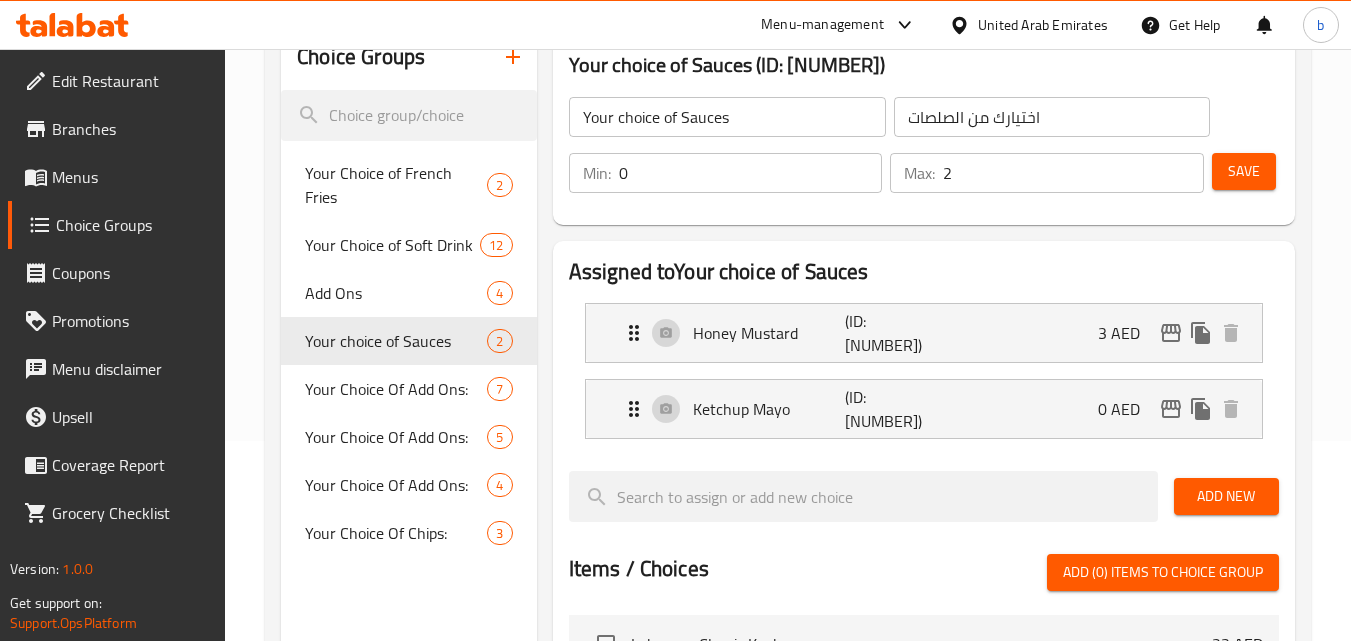 click on "2" at bounding box center (1073, 173) 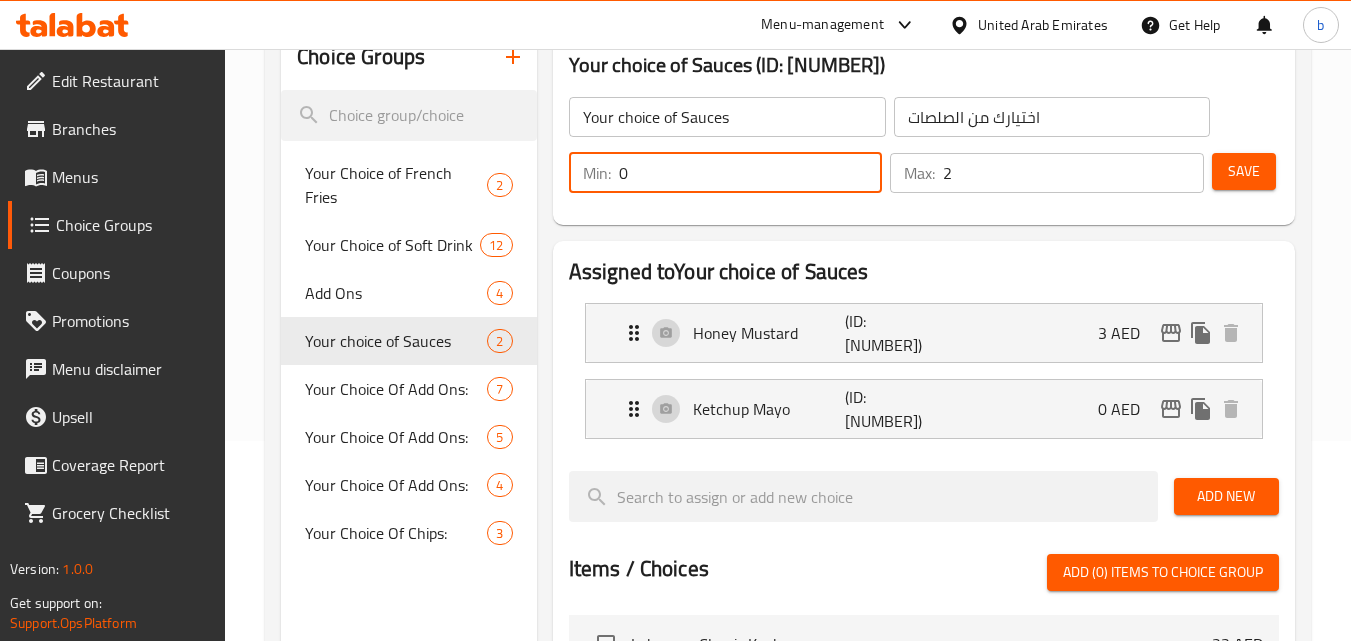 click on "0" at bounding box center [751, 173] 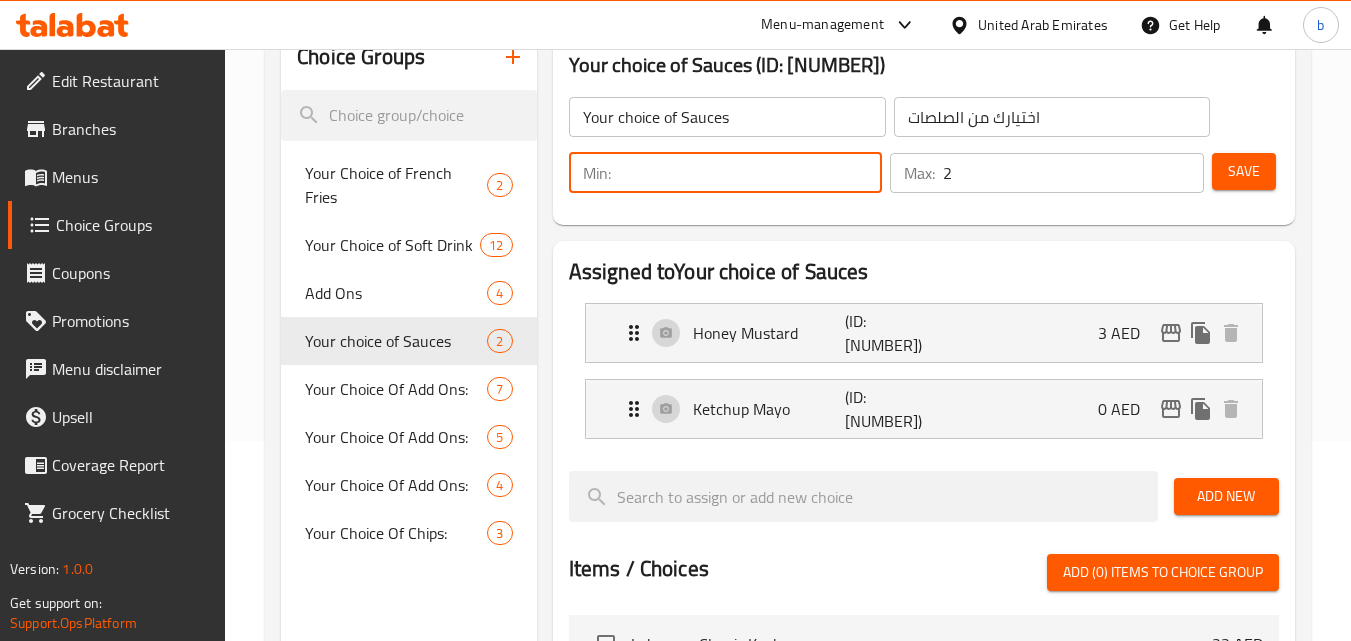 click at bounding box center (751, 173) 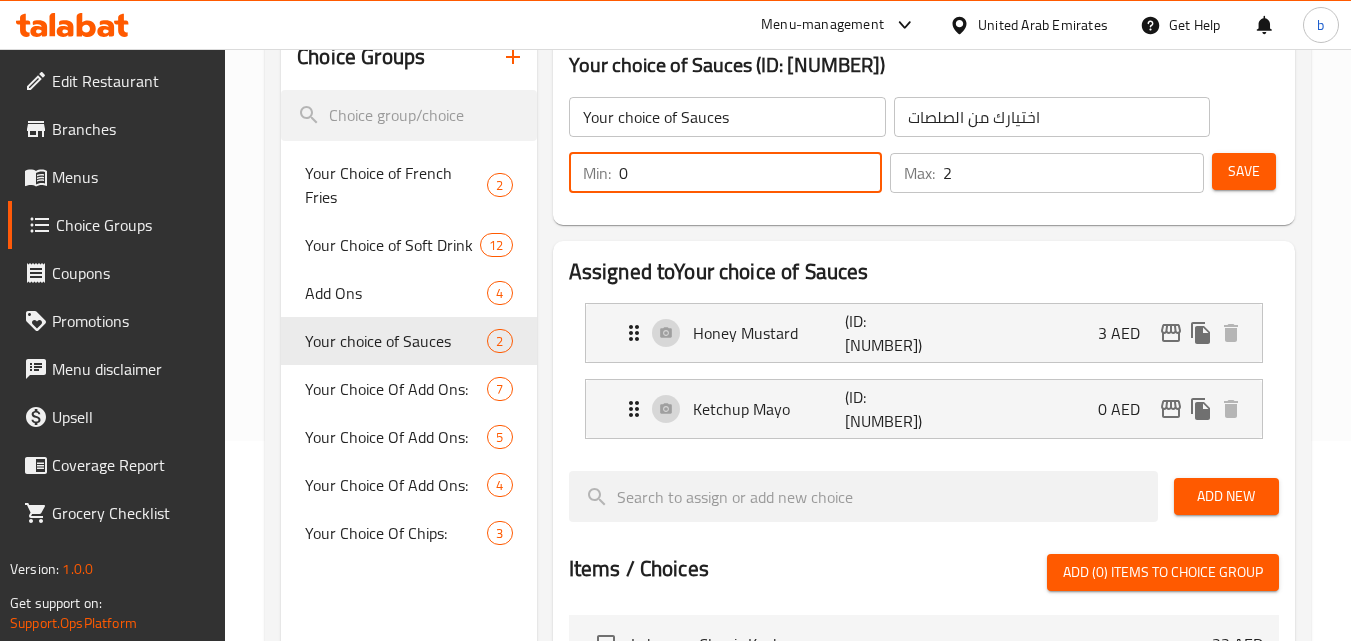 click on "0" at bounding box center (751, 173) 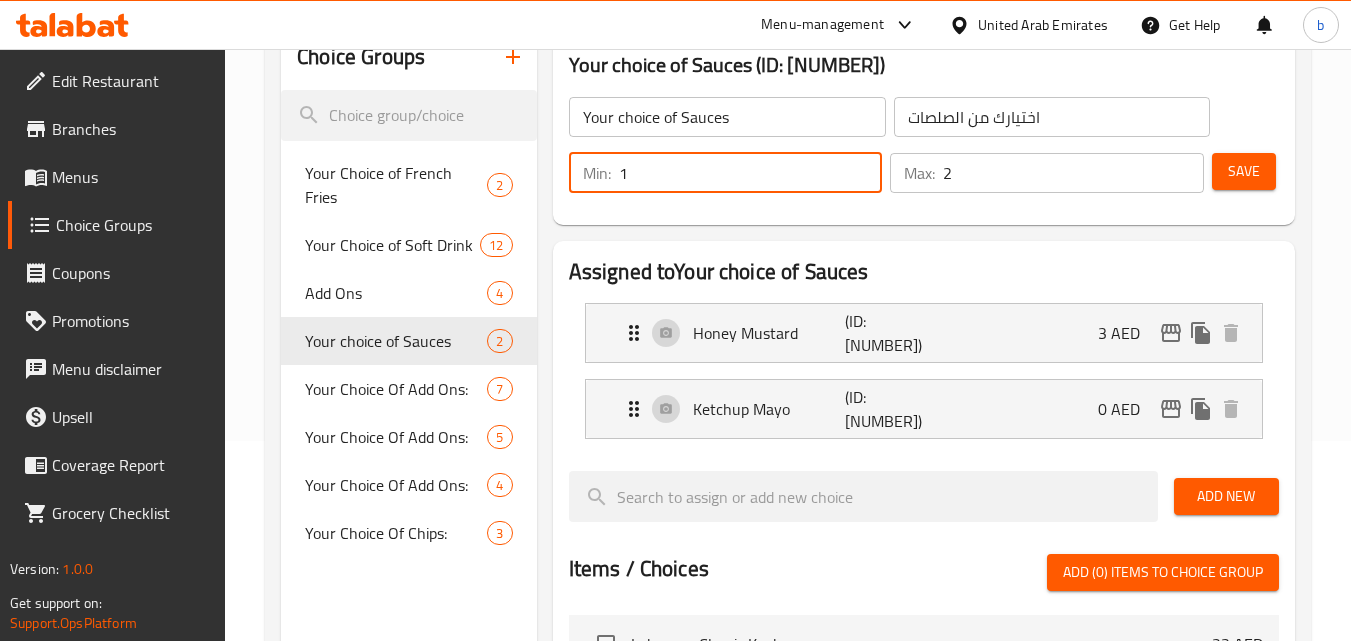 type on "1" 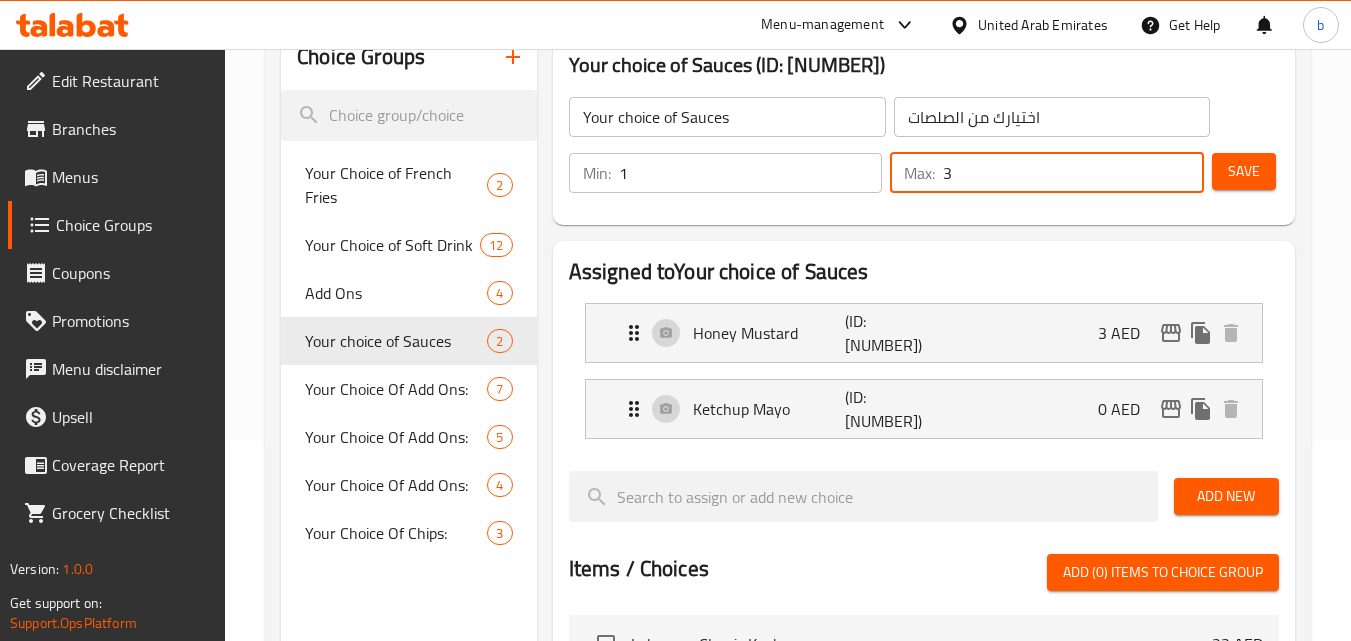 click on "3" at bounding box center [1073, 173] 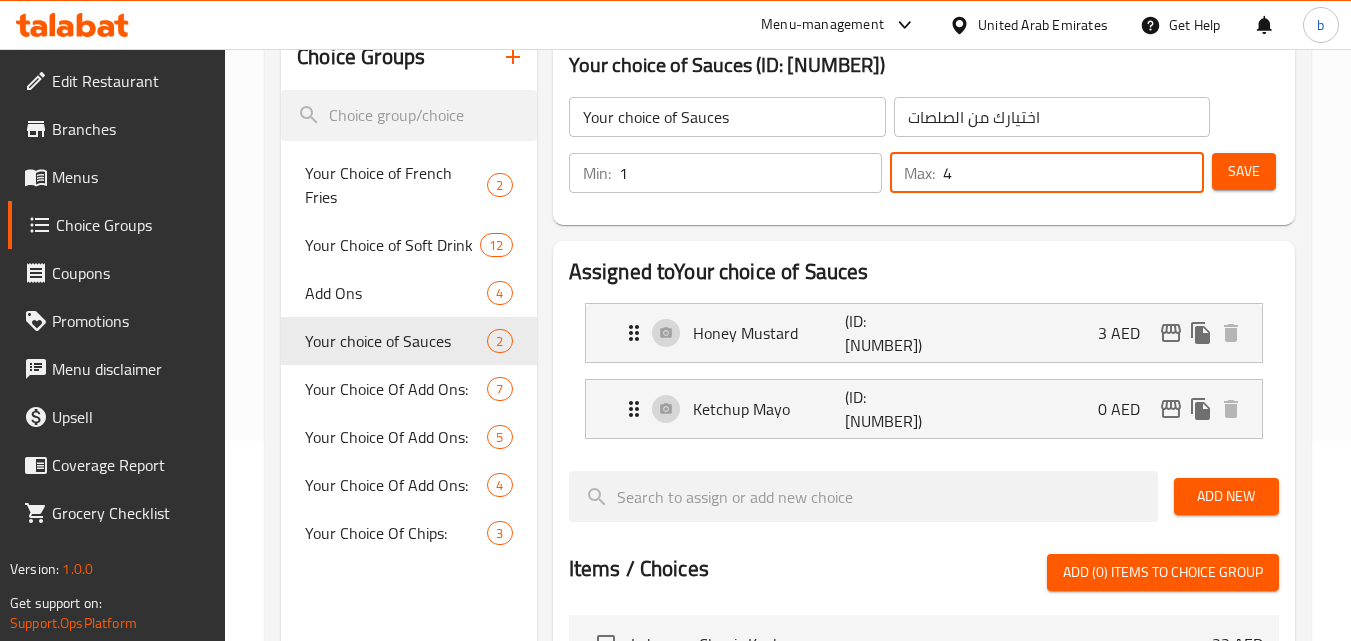 click on "4" at bounding box center [1073, 173] 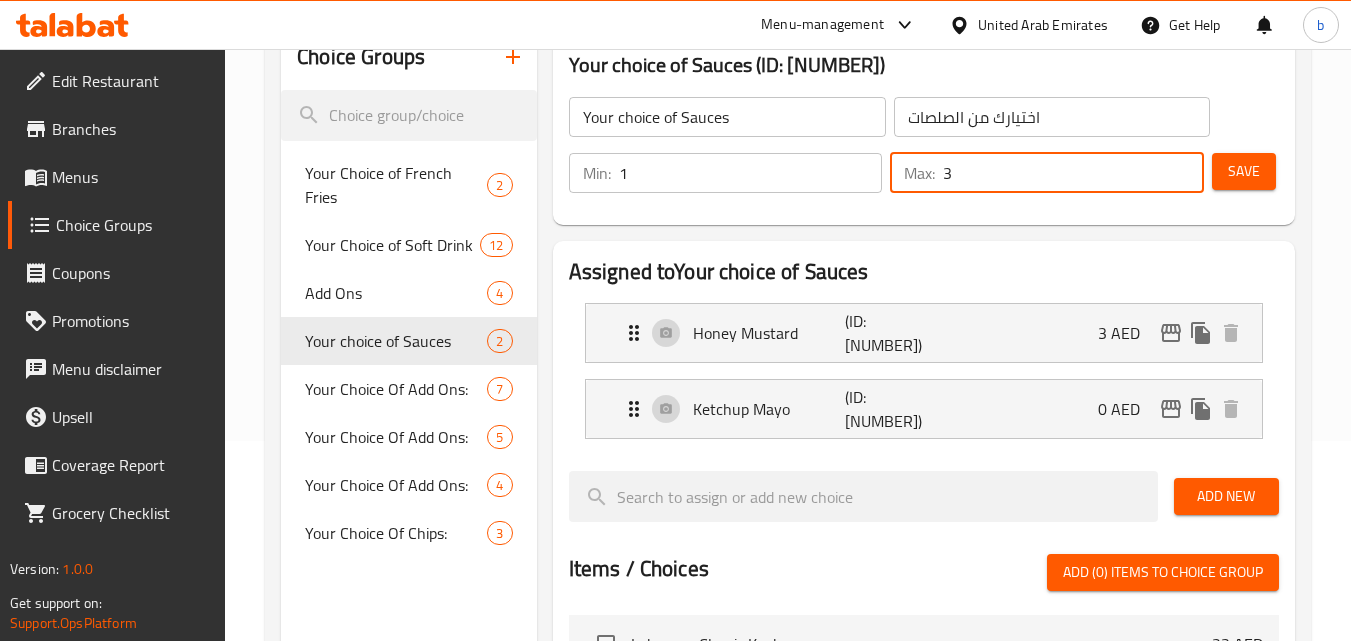 click on "3" at bounding box center [1073, 173] 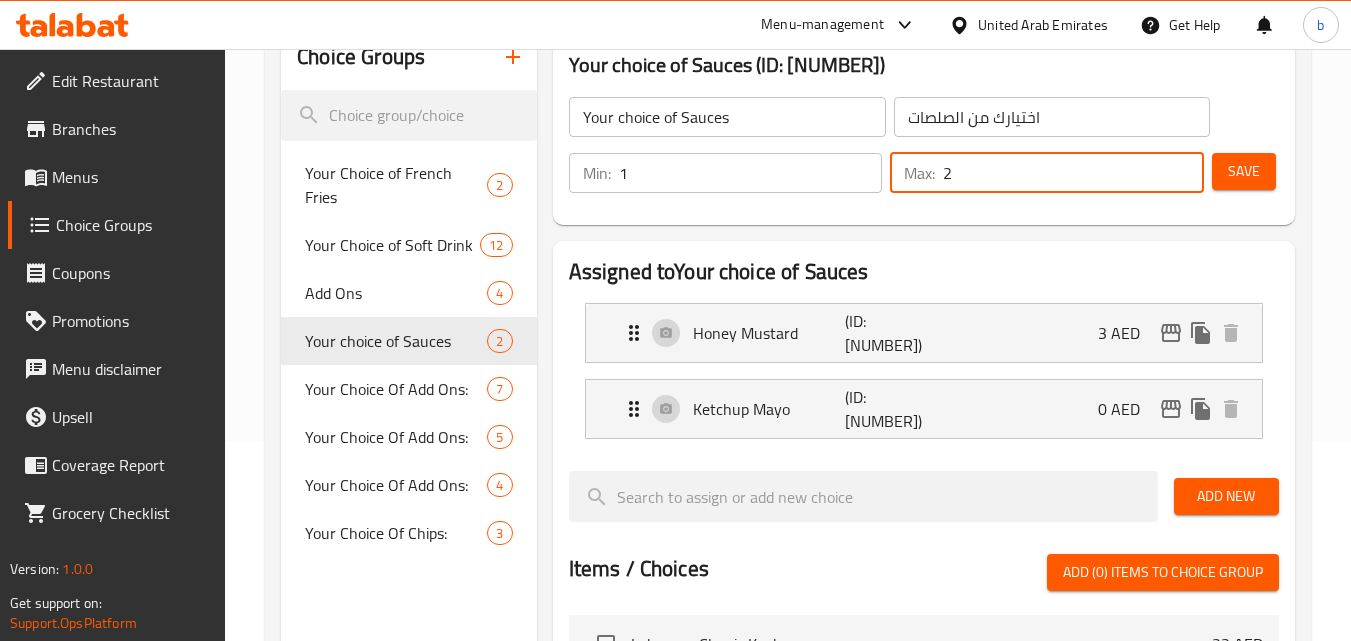 click on "2" at bounding box center [1073, 173] 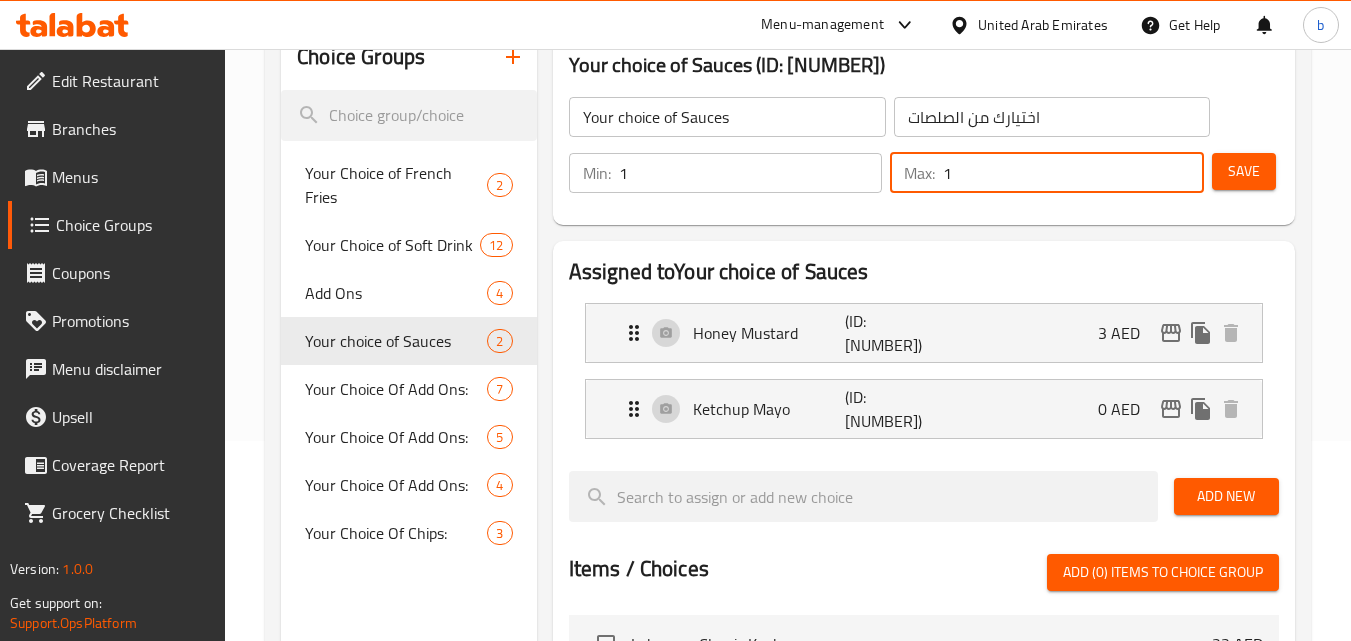 type on "1" 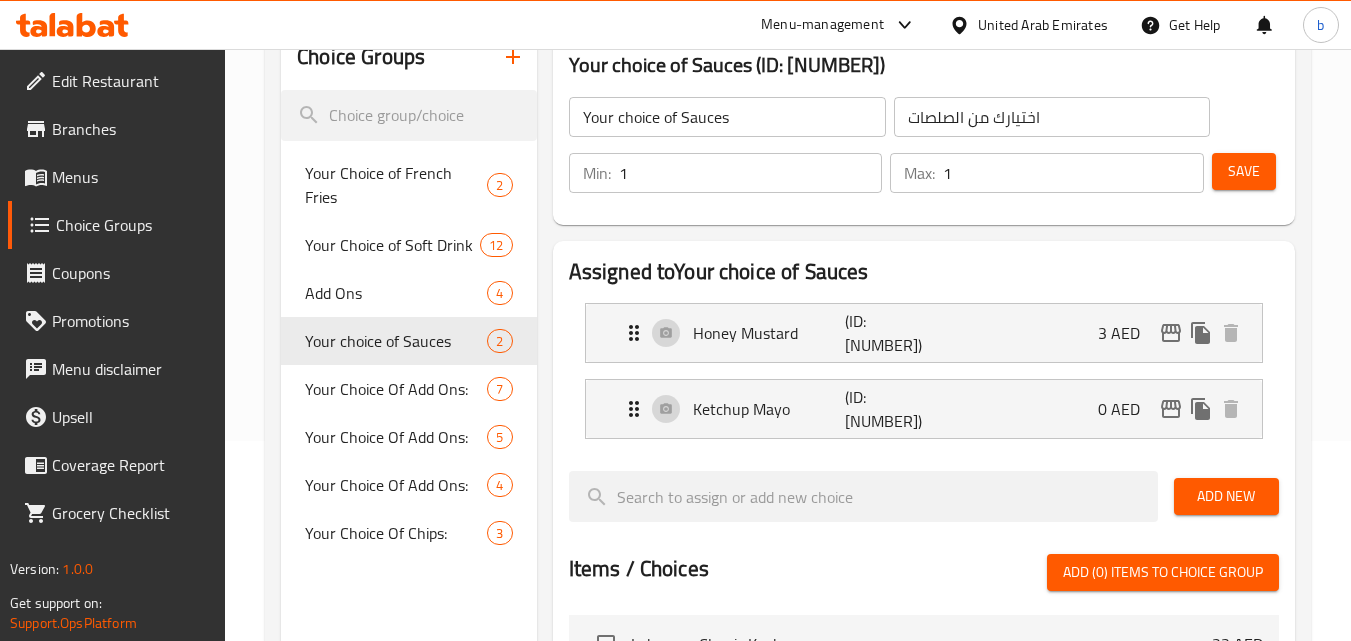 click on "Your choice of Sauces (ID: [NUMBER]) Your choice of Sauces ​ اختيارك من الصلصات ​ Min: 1 ​ Max: 1 ​ Save" at bounding box center (924, 129) 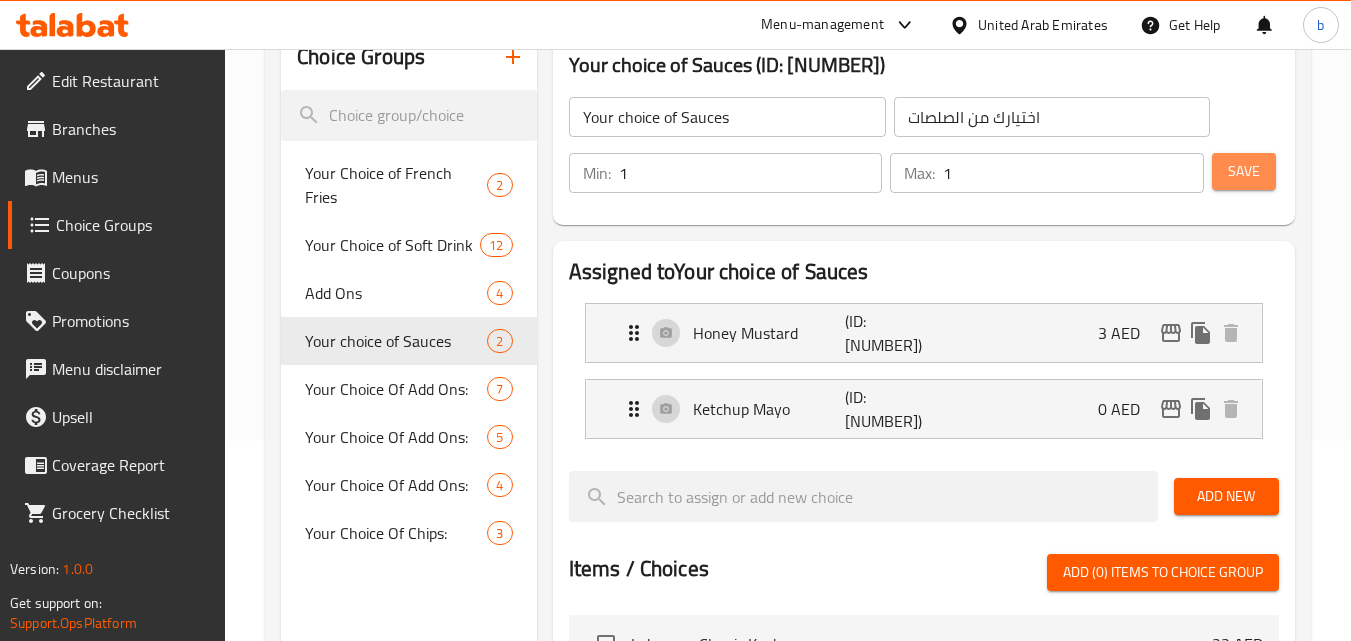 click on "Save" at bounding box center [1244, 171] 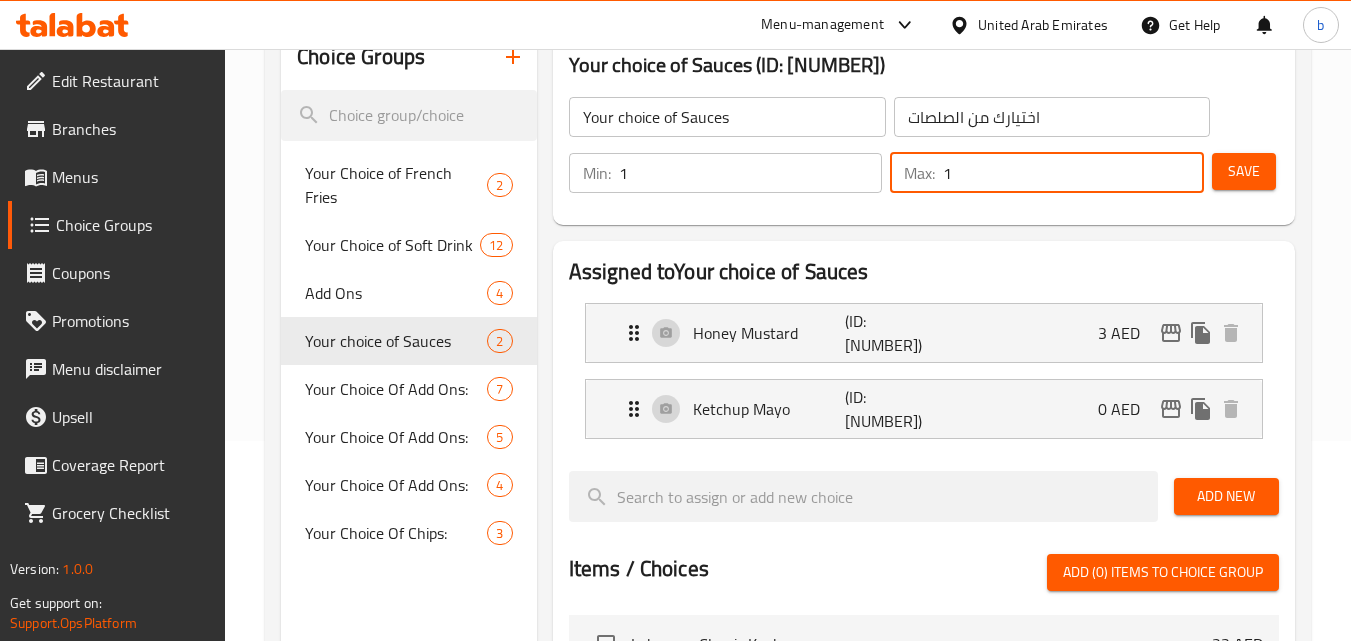click on "1" at bounding box center (1073, 173) 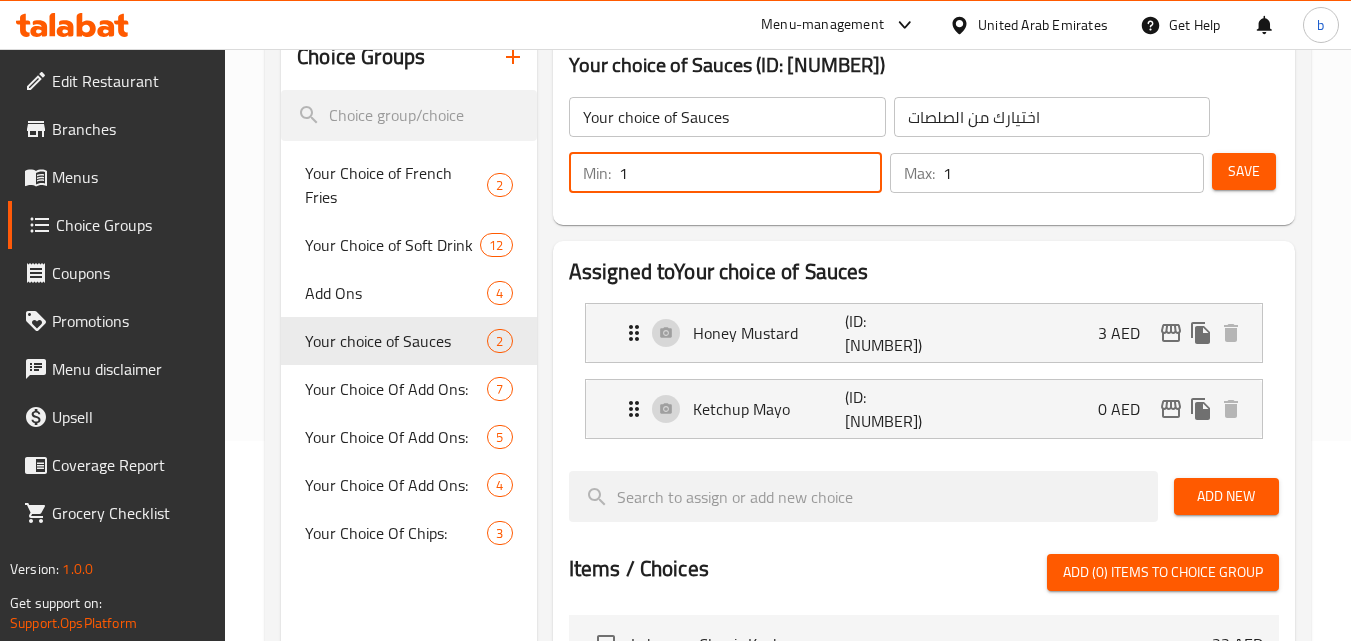 drag, startPoint x: 659, startPoint y: 174, endPoint x: 605, endPoint y: 165, distance: 54.74486 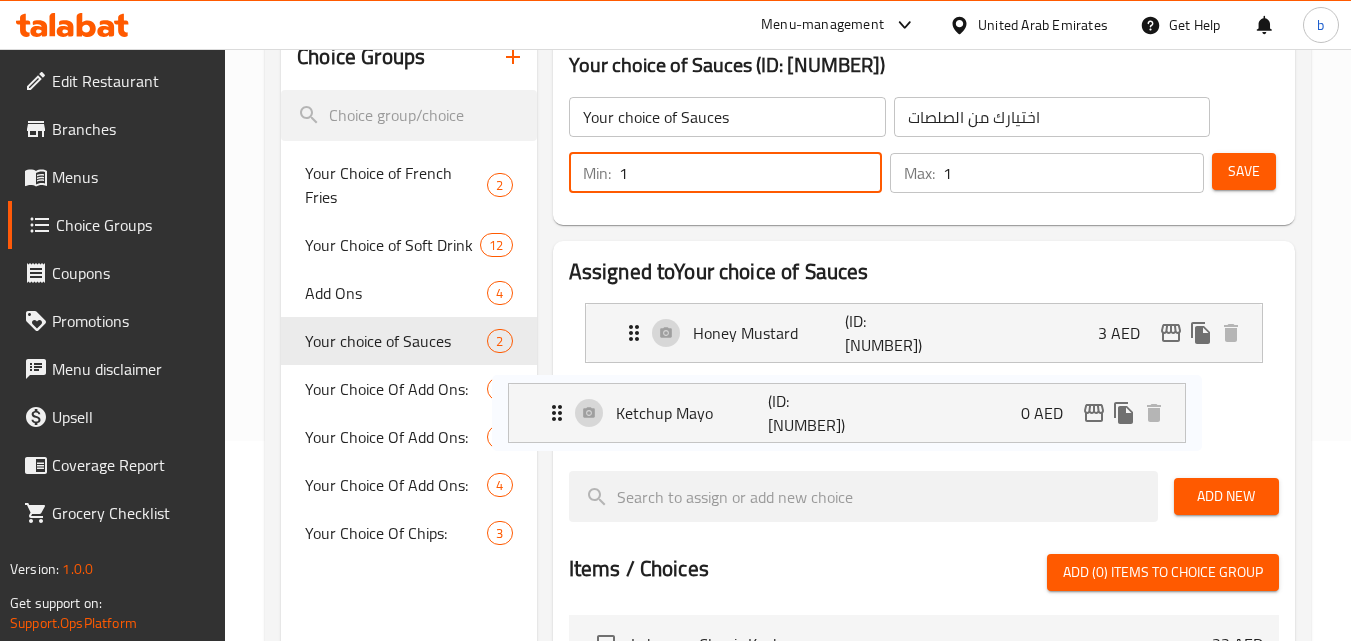 drag, startPoint x: 786, startPoint y: 403, endPoint x: 694, endPoint y: 410, distance: 92.26592 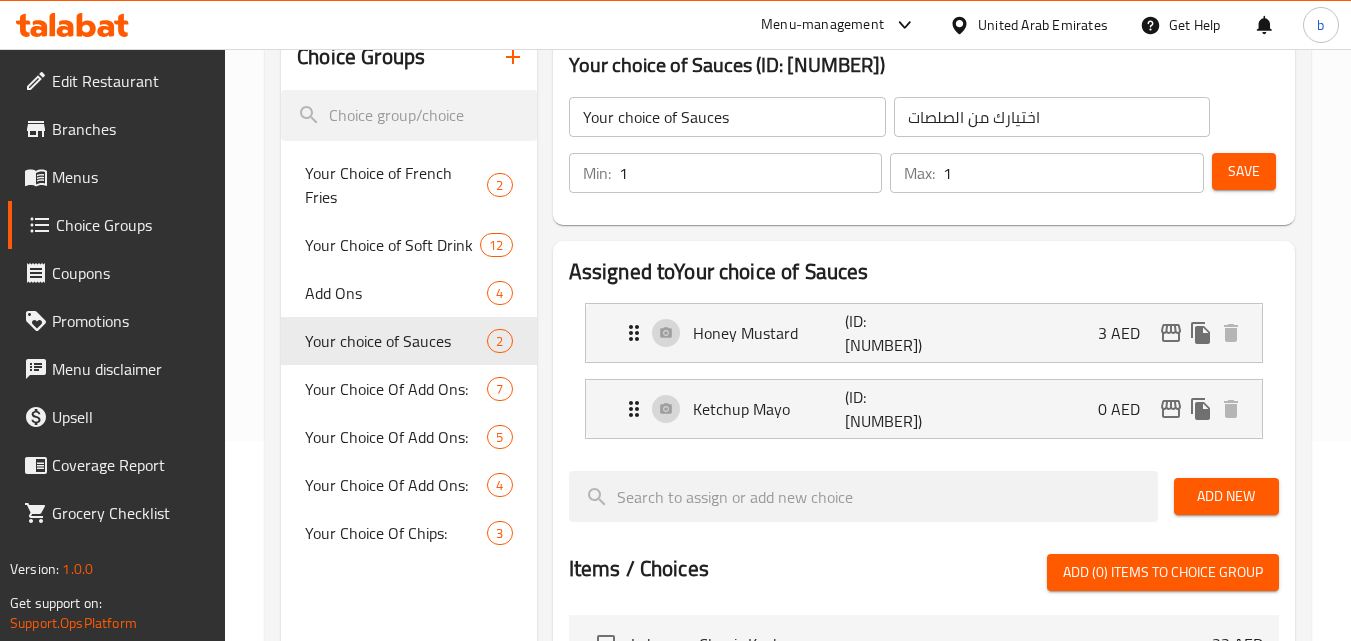 click 